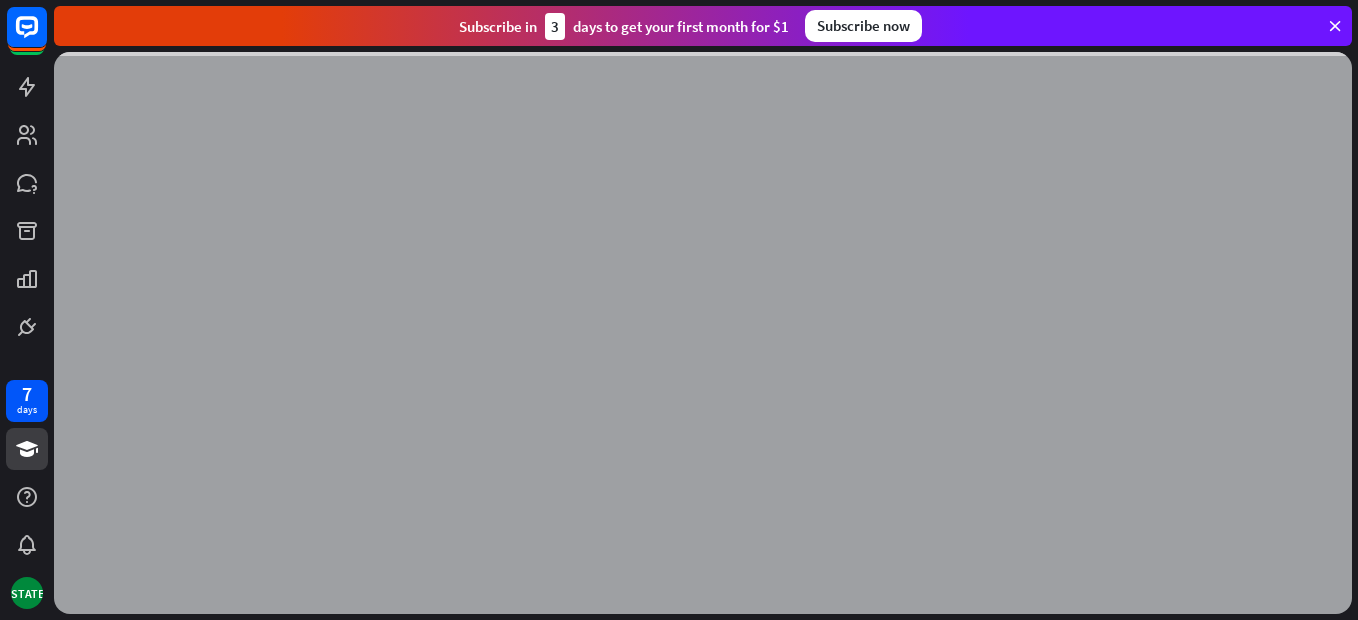 scroll, scrollTop: 0, scrollLeft: 0, axis: both 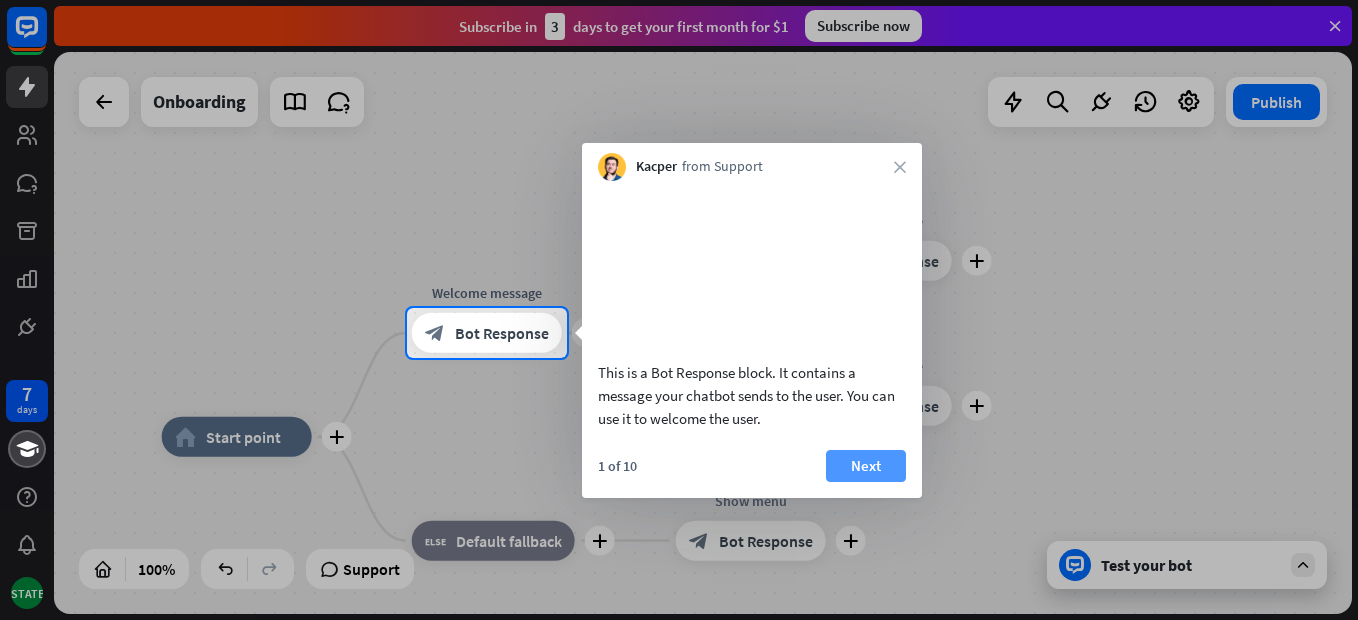 click on "Next" at bounding box center (866, 466) 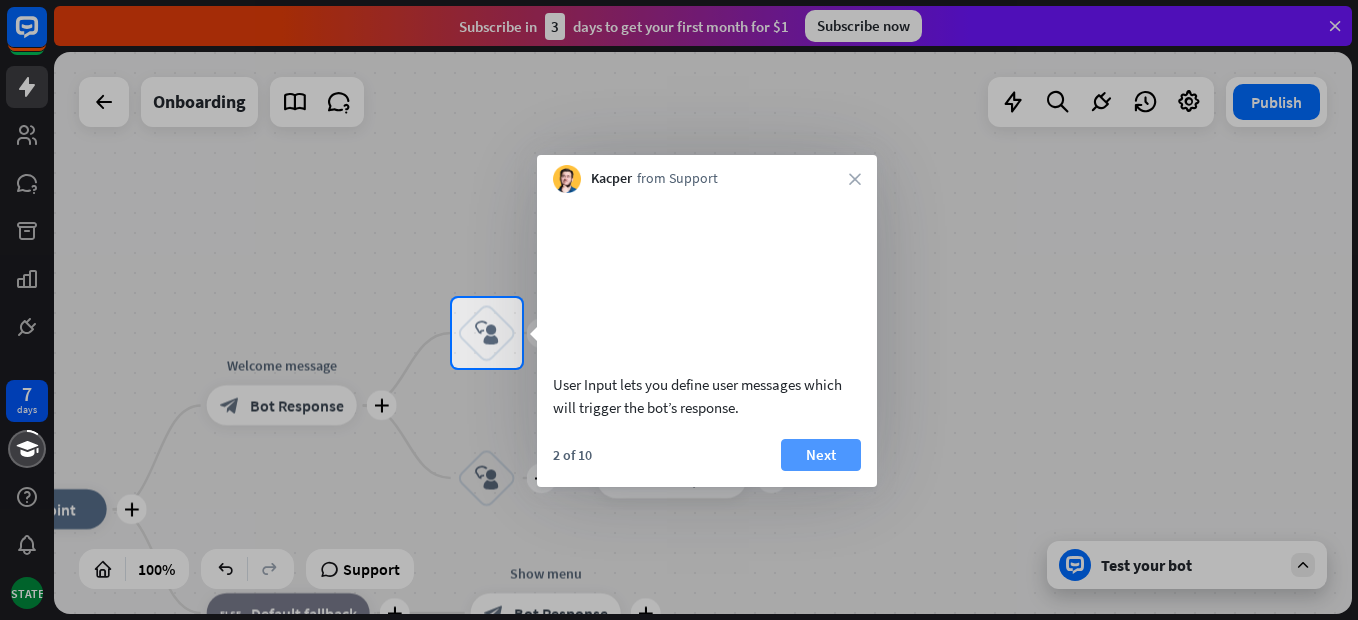 click on "Next" at bounding box center [821, 455] 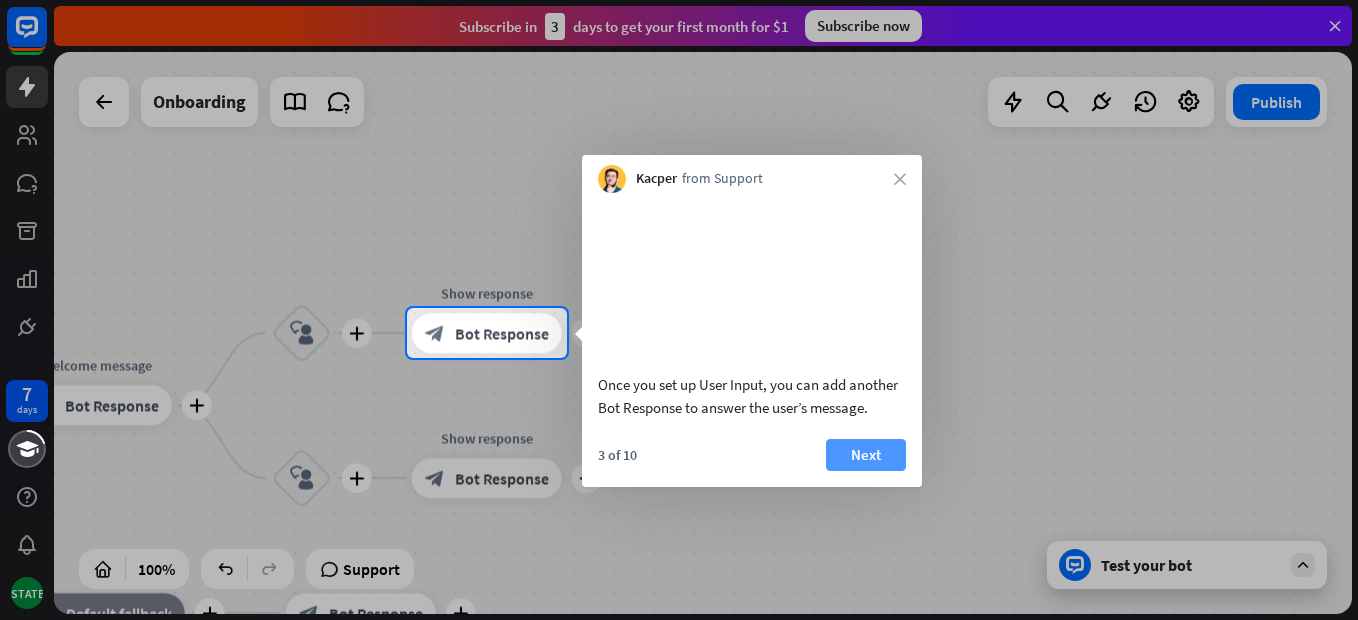 click on "Next" at bounding box center (866, 455) 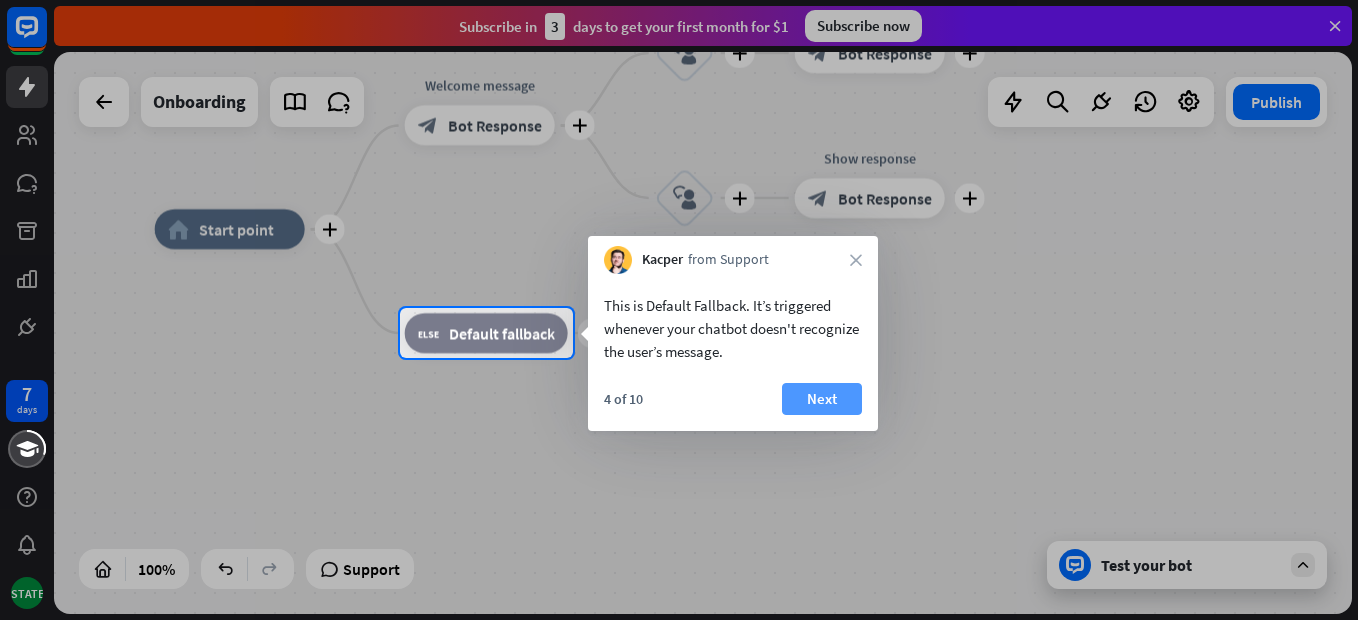 click on "Next" at bounding box center [822, 399] 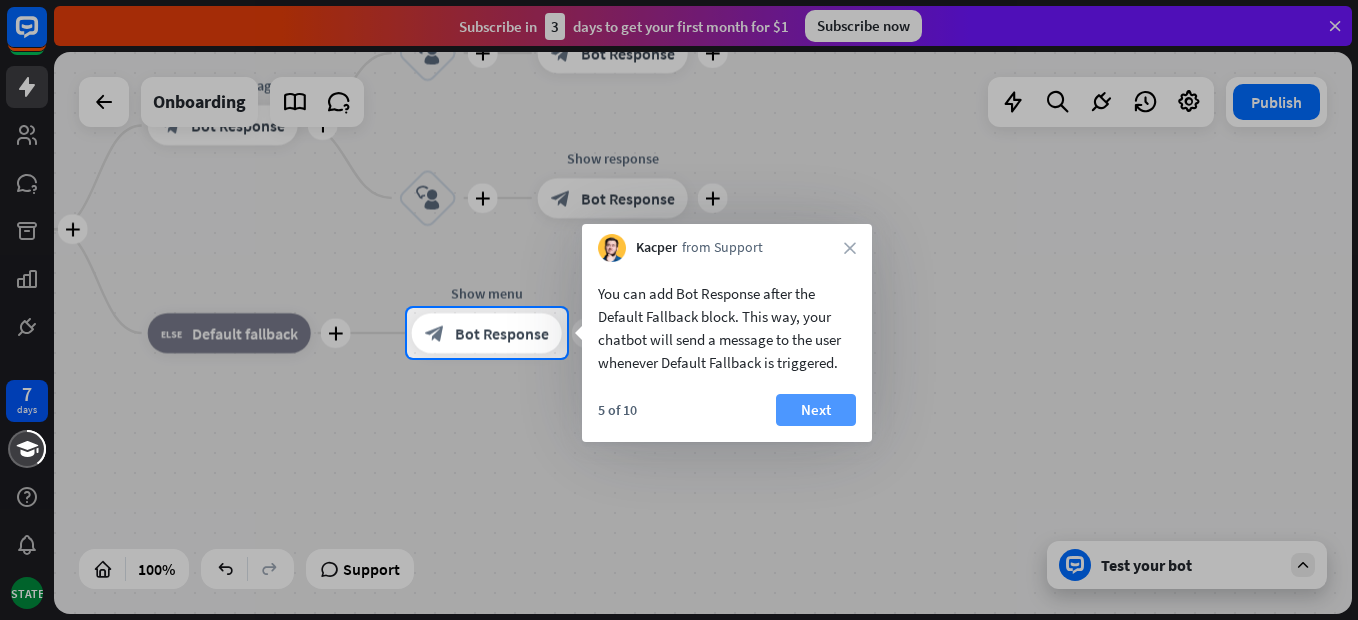 click on "Next" at bounding box center (816, 410) 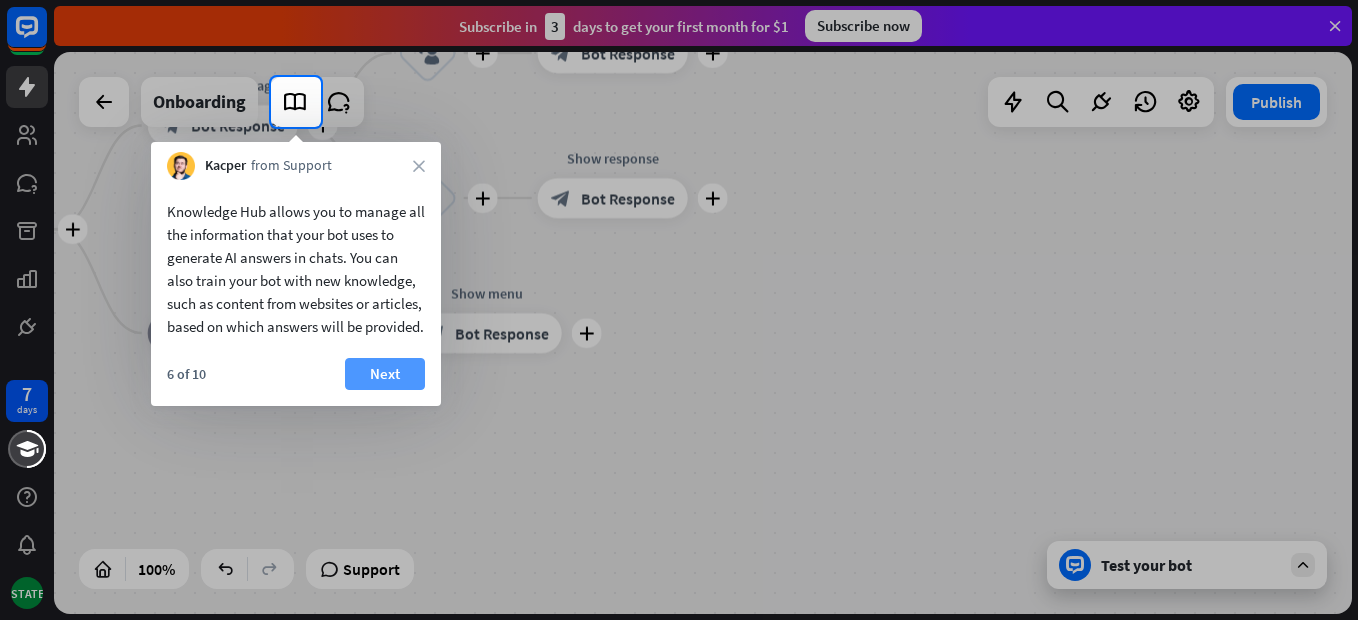 click on "Next" at bounding box center [385, 374] 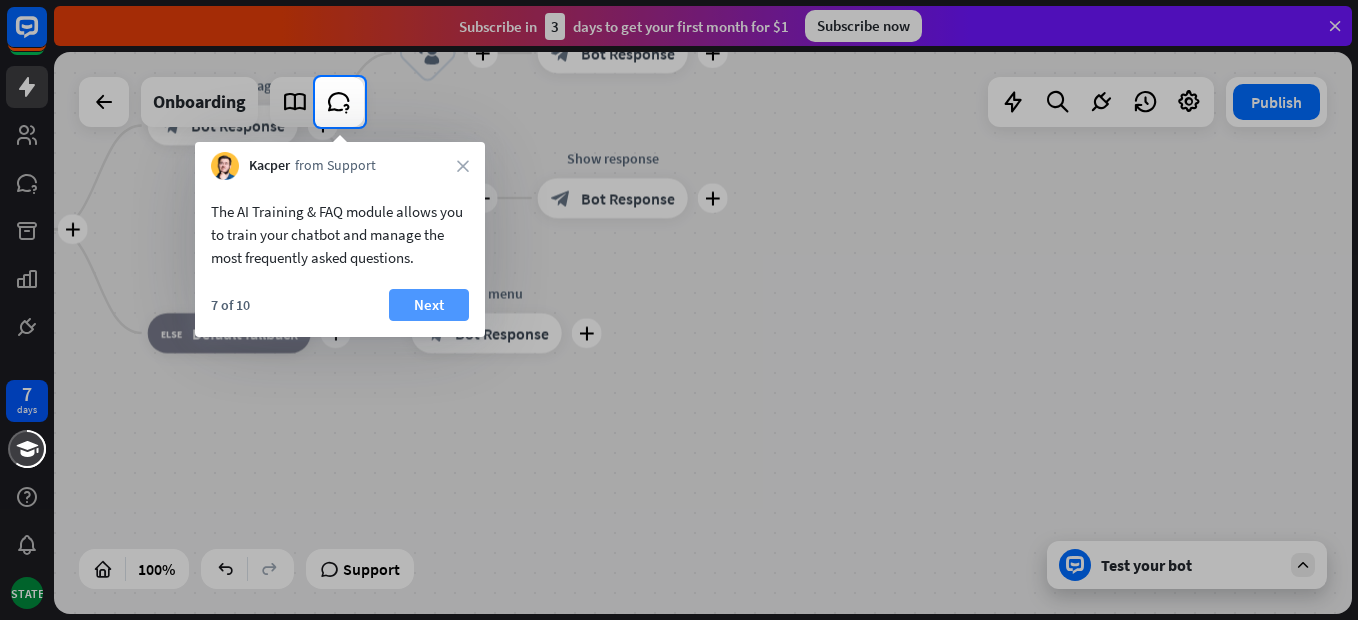 click on "Next" at bounding box center [429, 305] 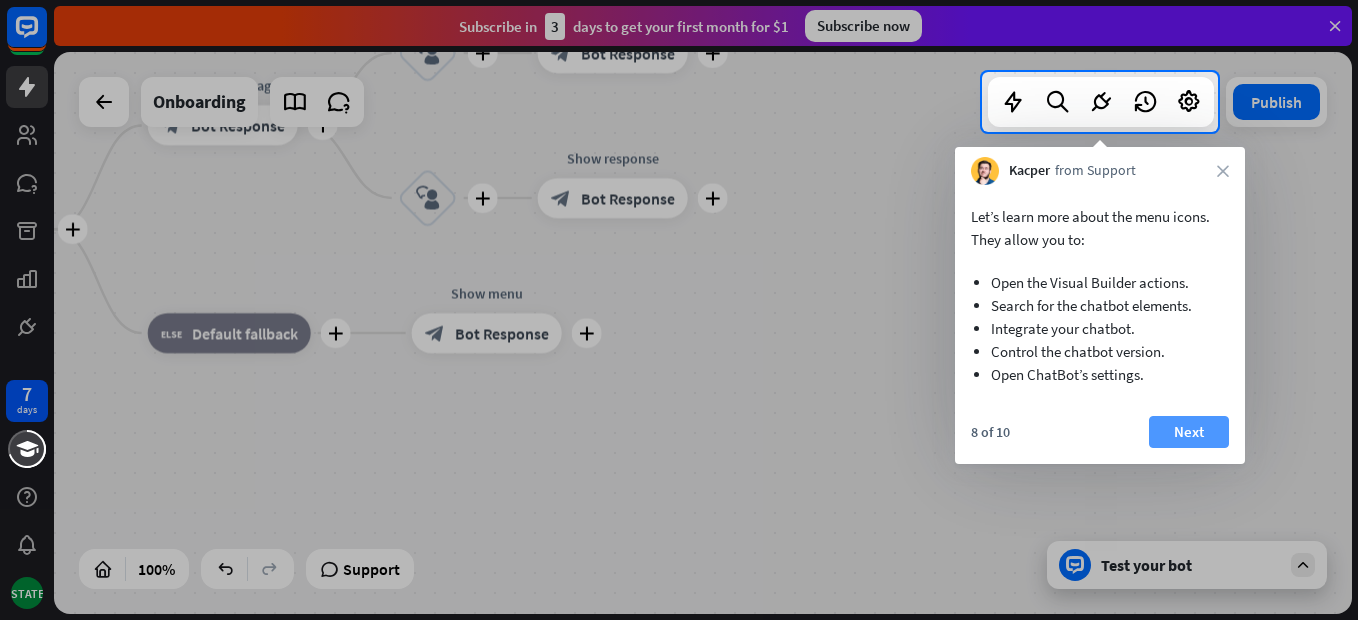 click on "Next" at bounding box center (1189, 432) 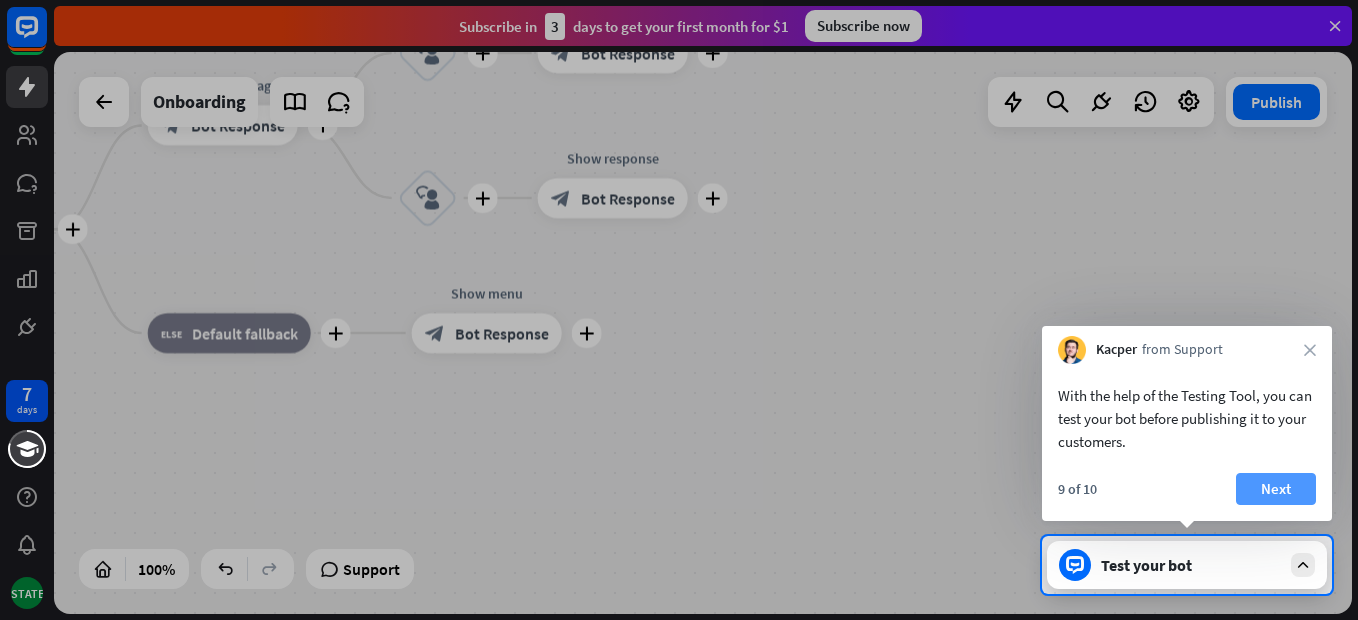 click on "Next" at bounding box center [1276, 489] 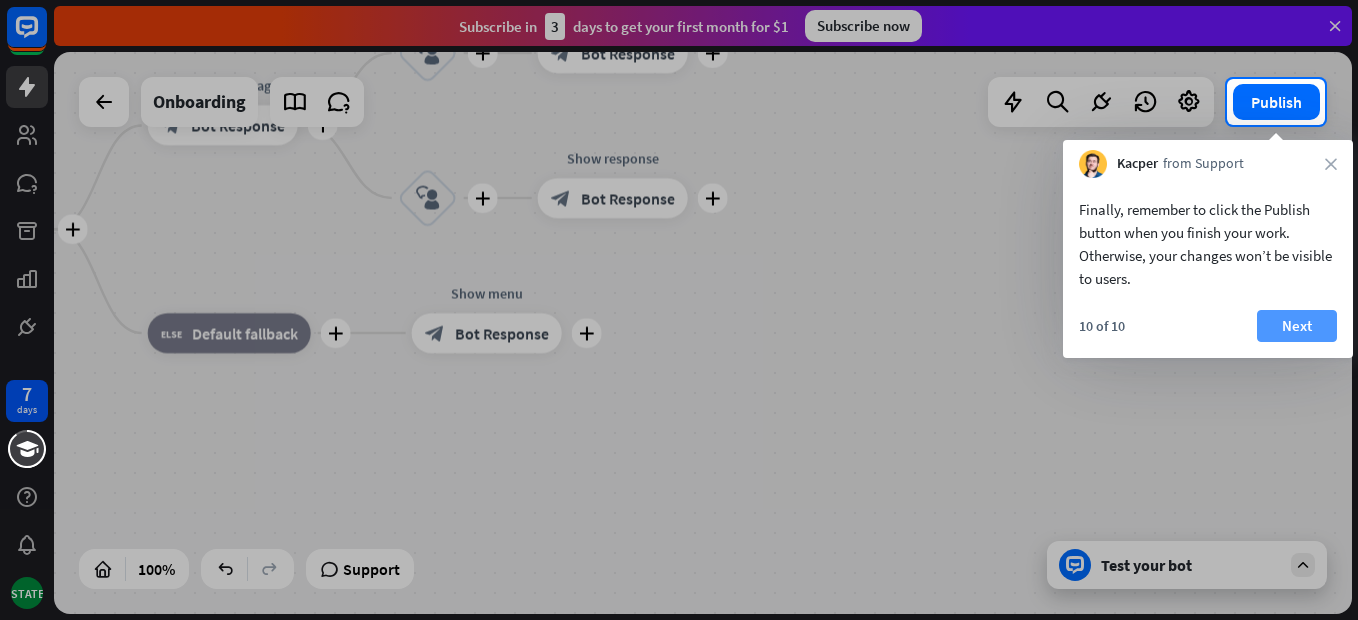 click on "Next" at bounding box center [1297, 326] 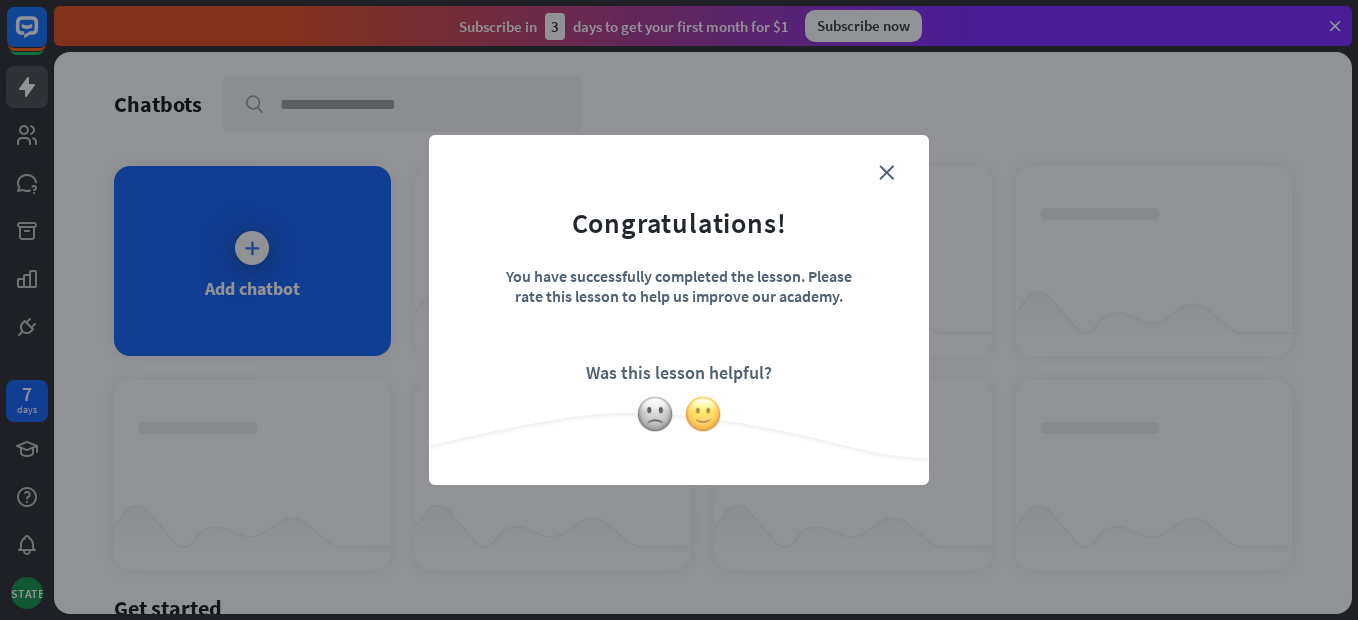 click at bounding box center (703, 414) 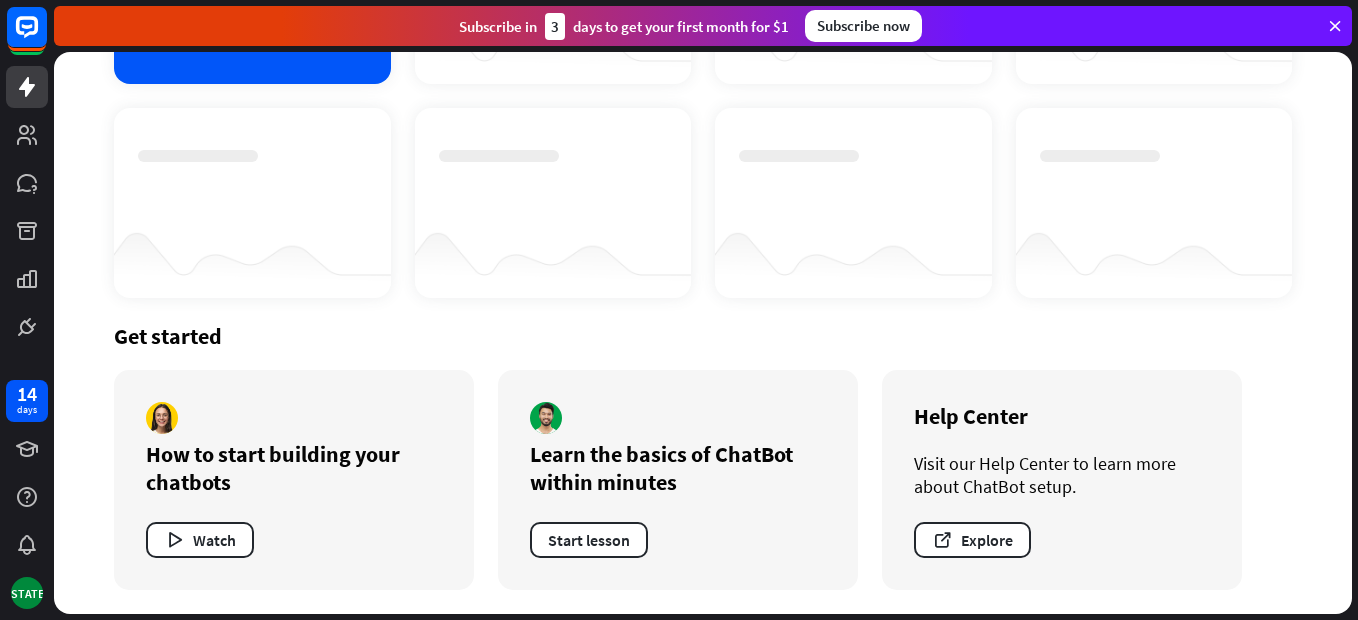 scroll, scrollTop: 0, scrollLeft: 0, axis: both 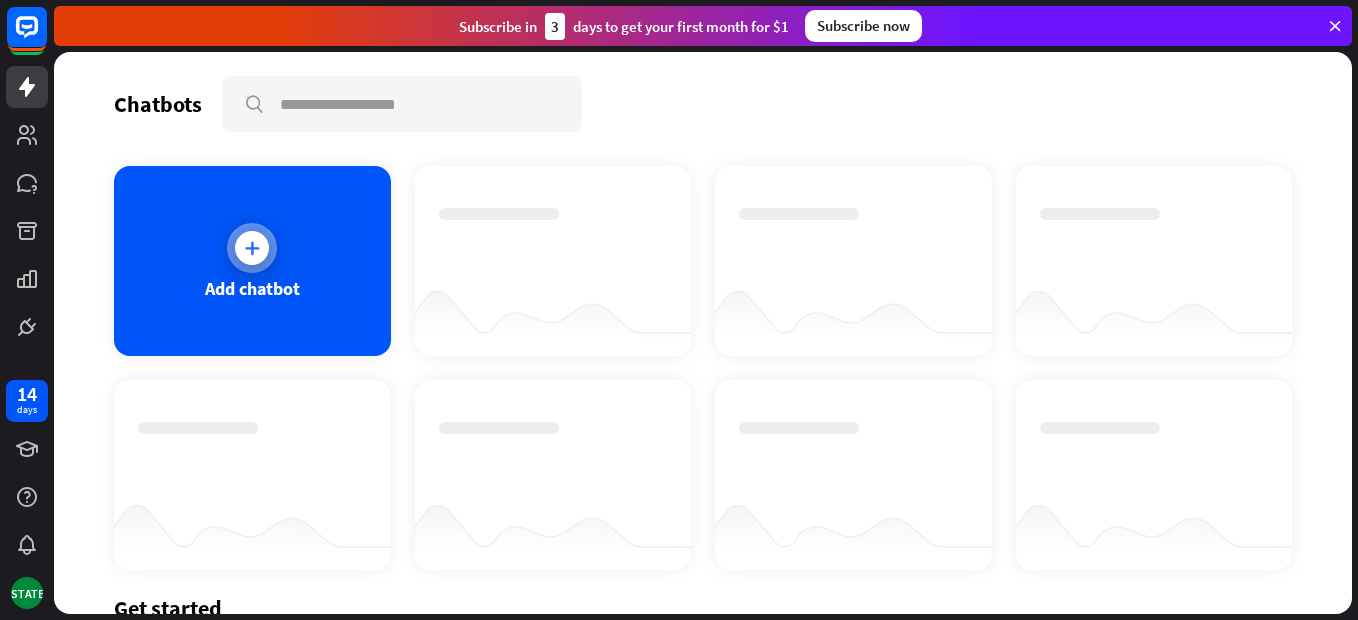 click at bounding box center [252, 248] 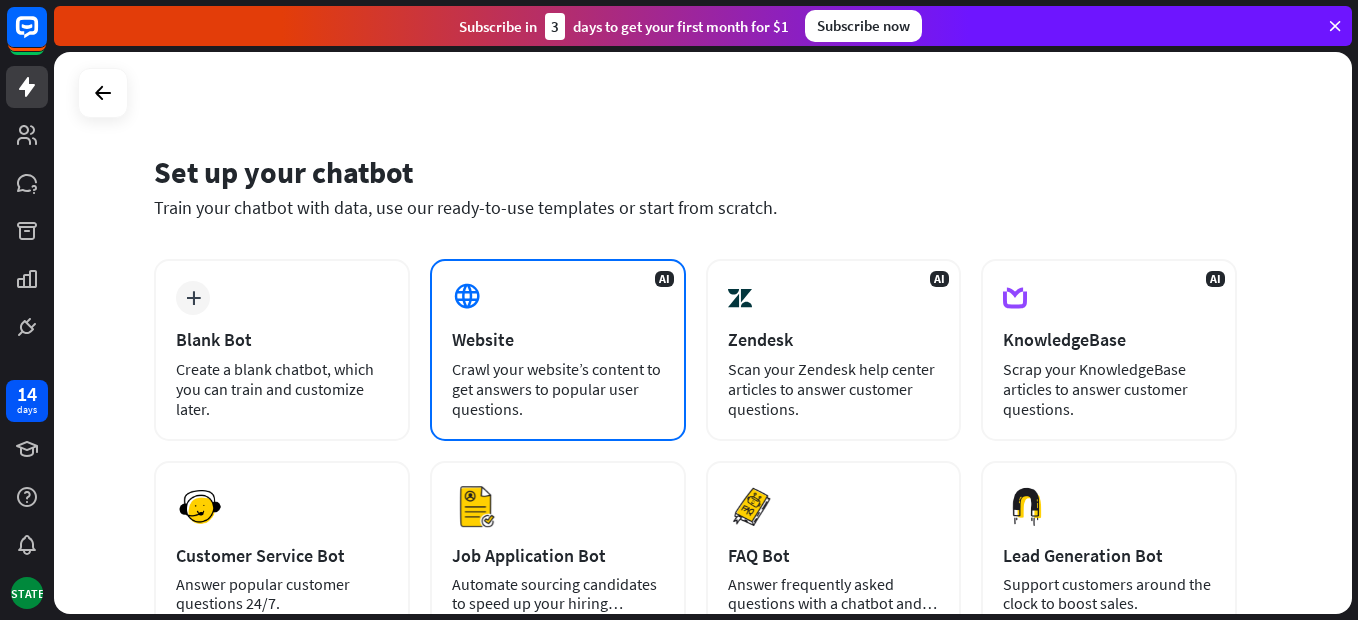 scroll, scrollTop: 0, scrollLeft: 0, axis: both 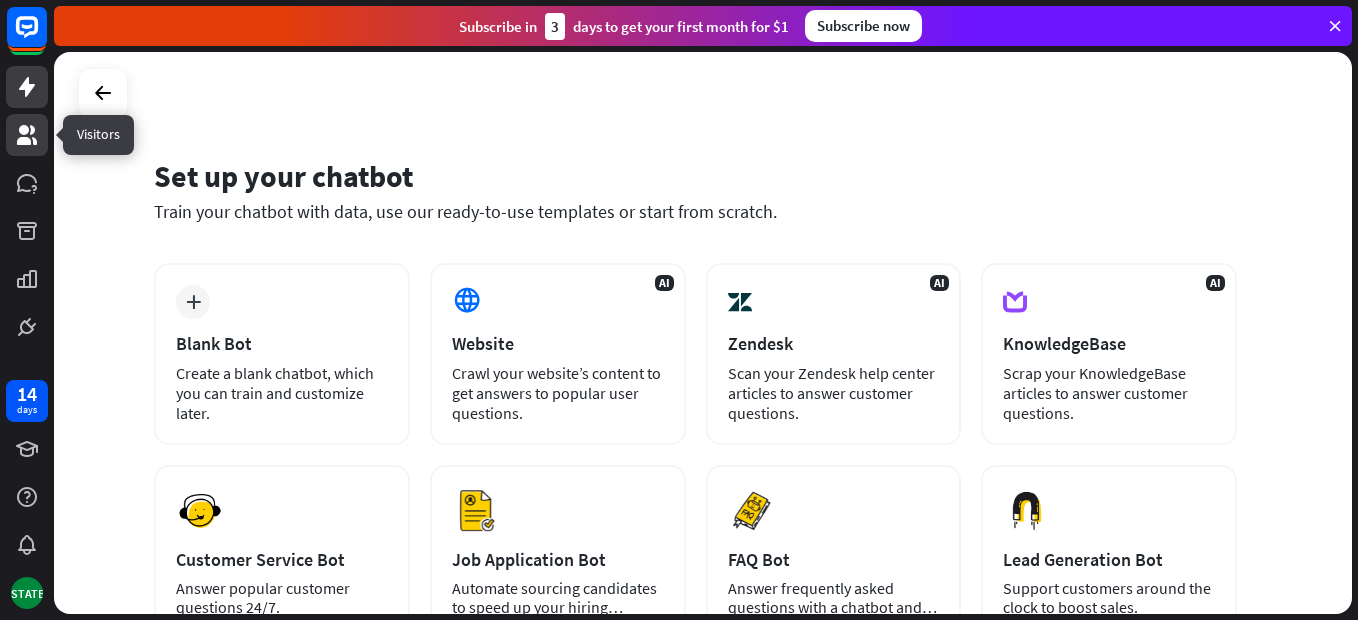 click 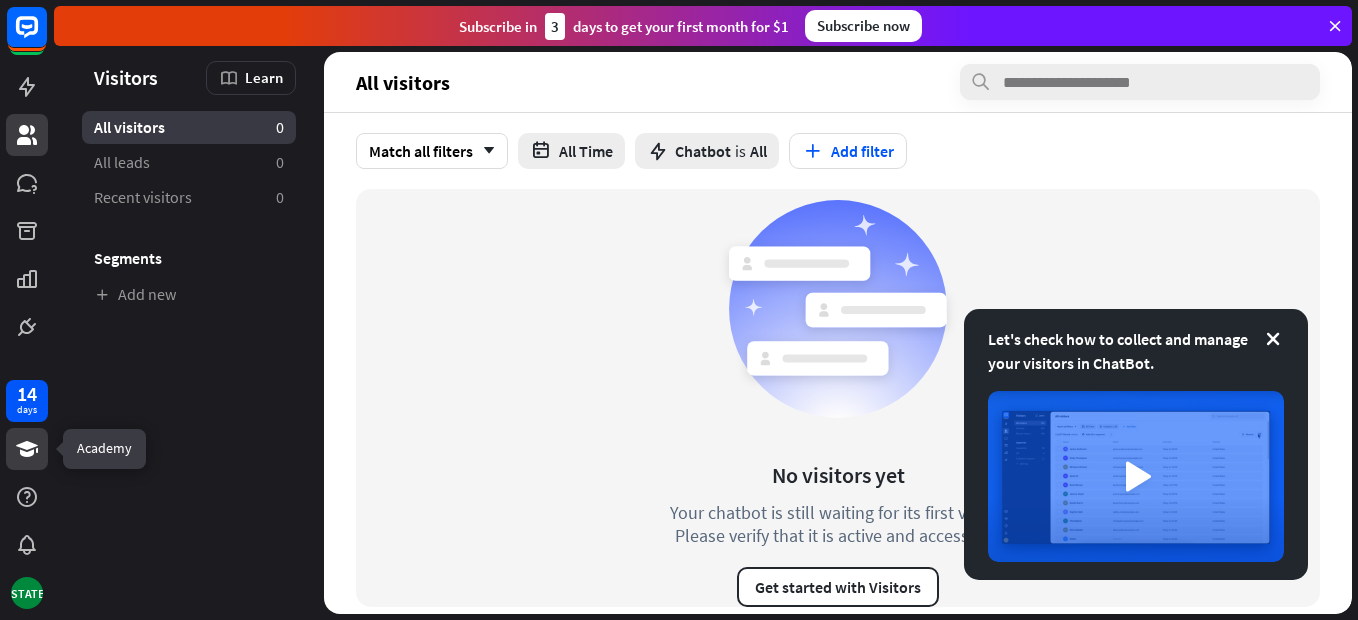 click 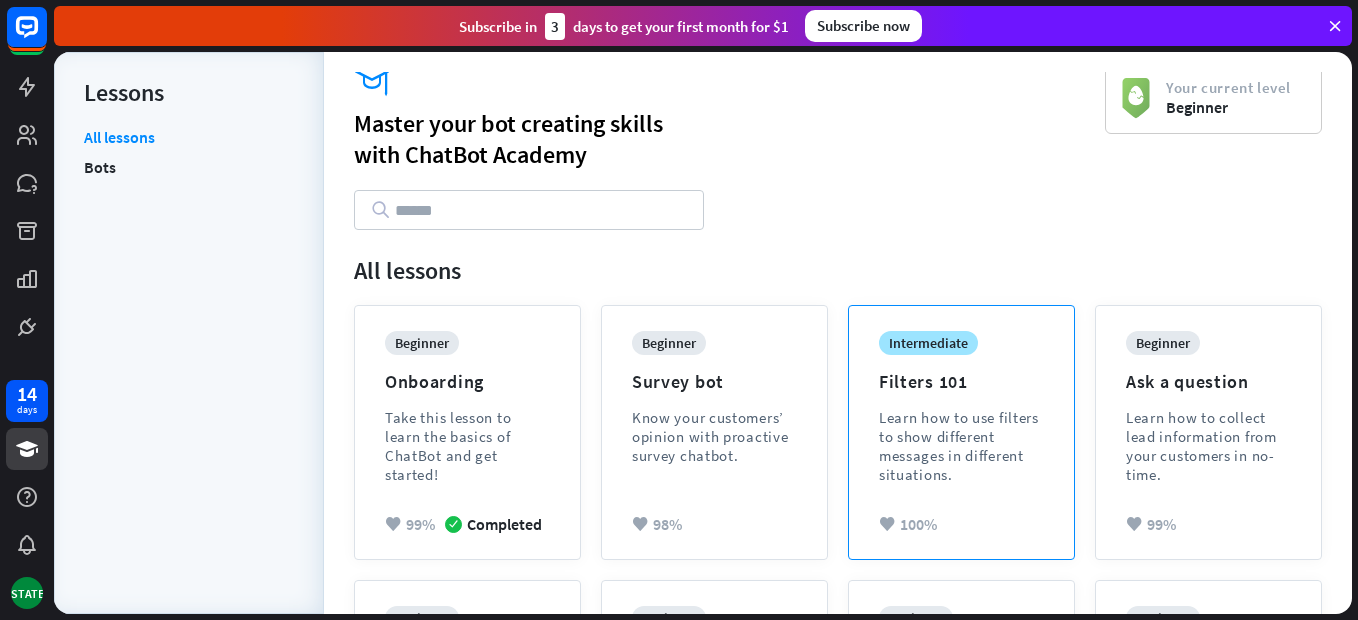 scroll, scrollTop: 0, scrollLeft: 0, axis: both 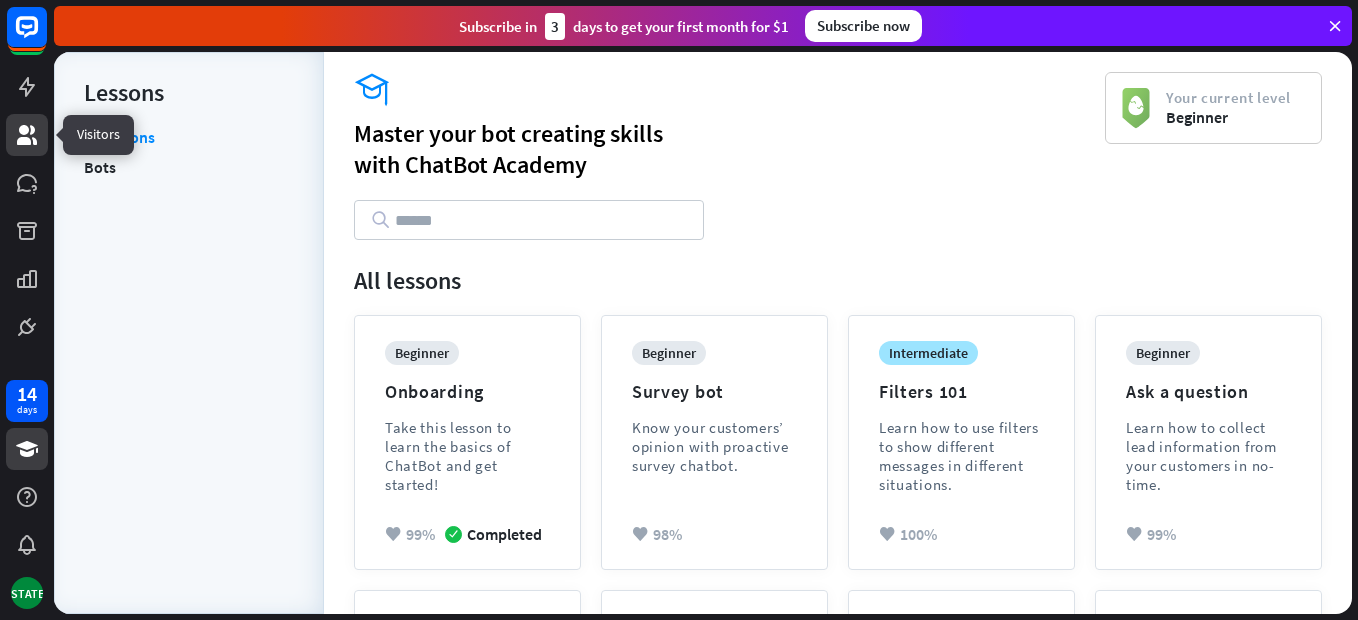 click 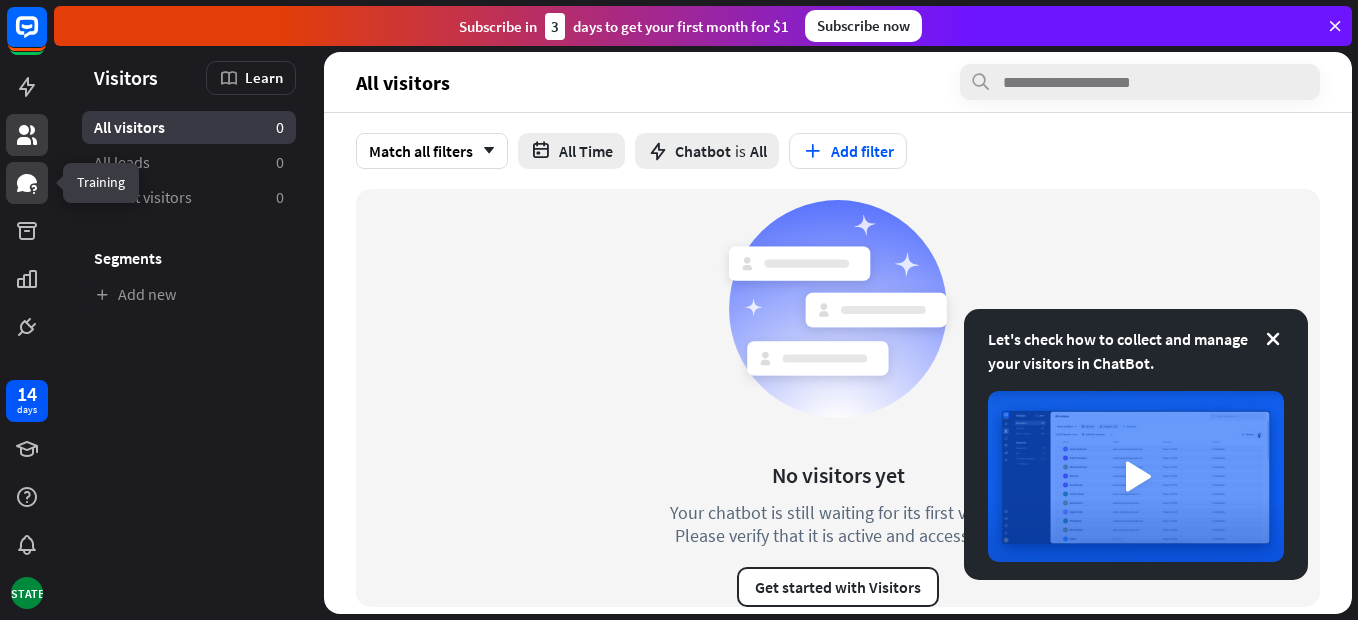 click 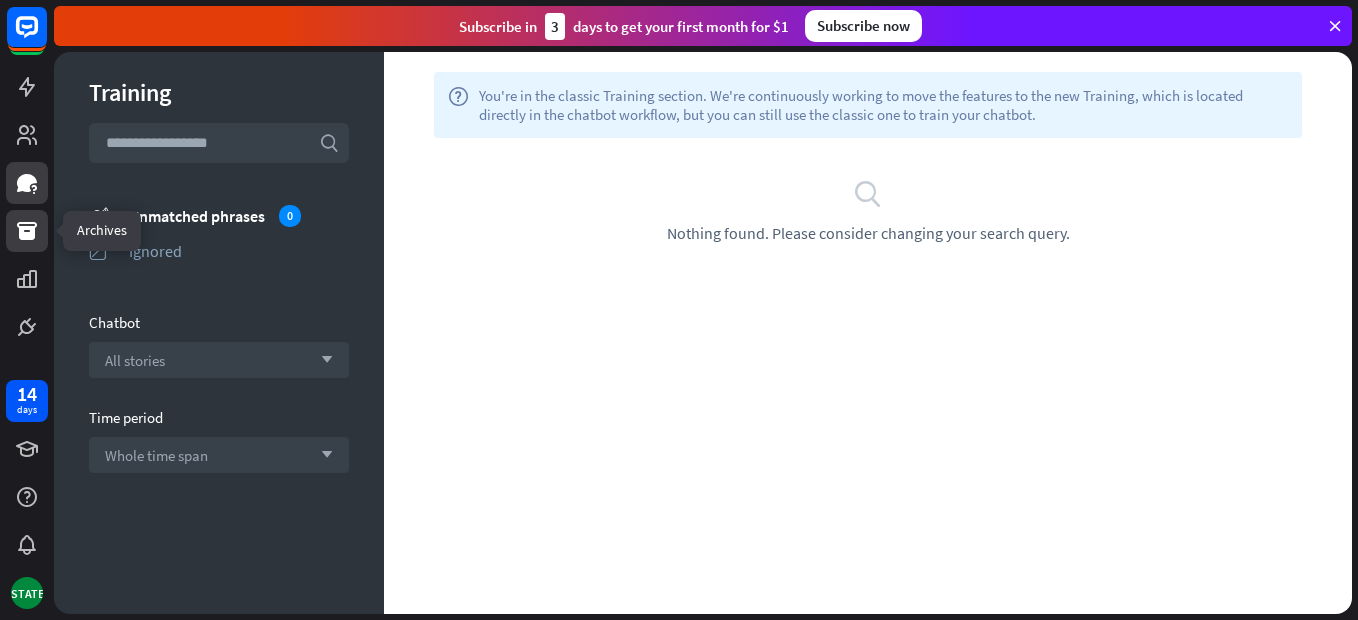 click 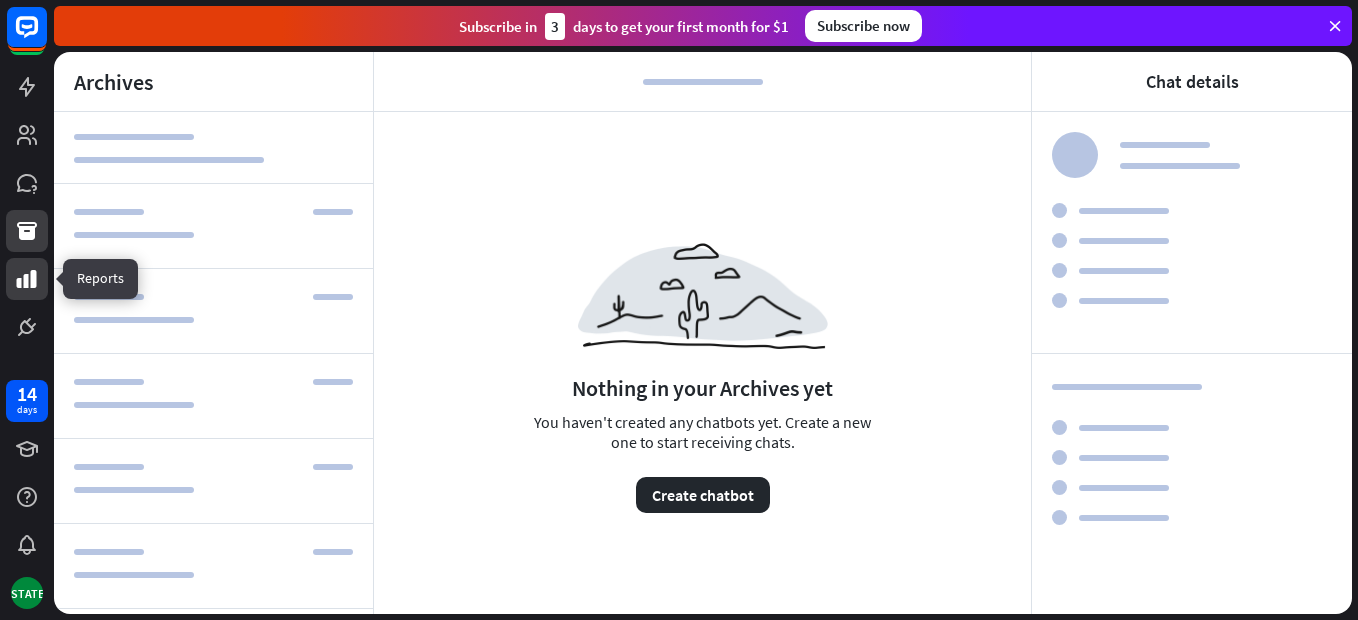 click 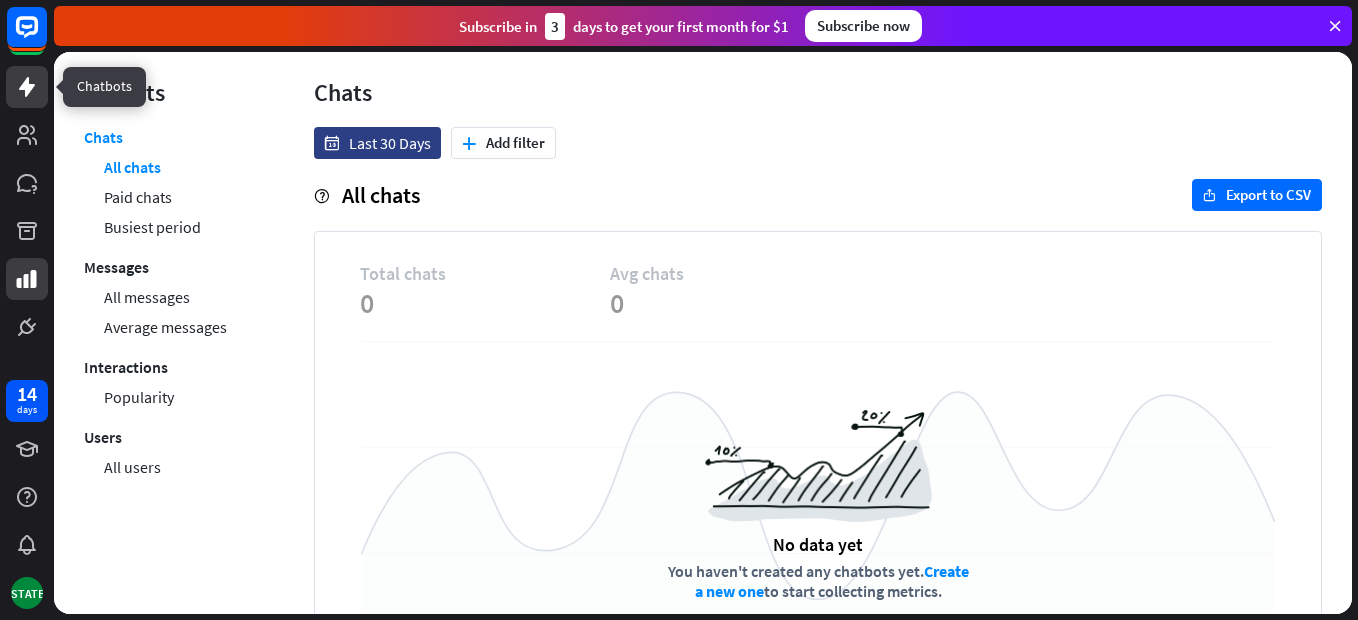 click at bounding box center [27, 87] 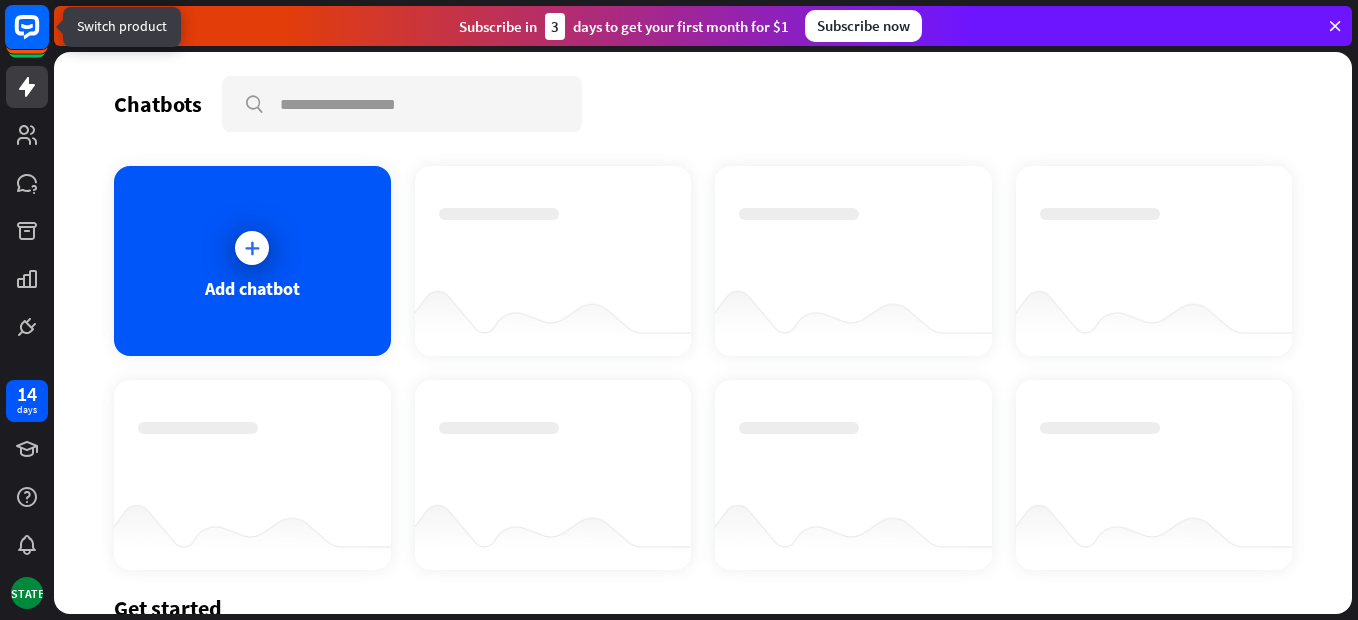click 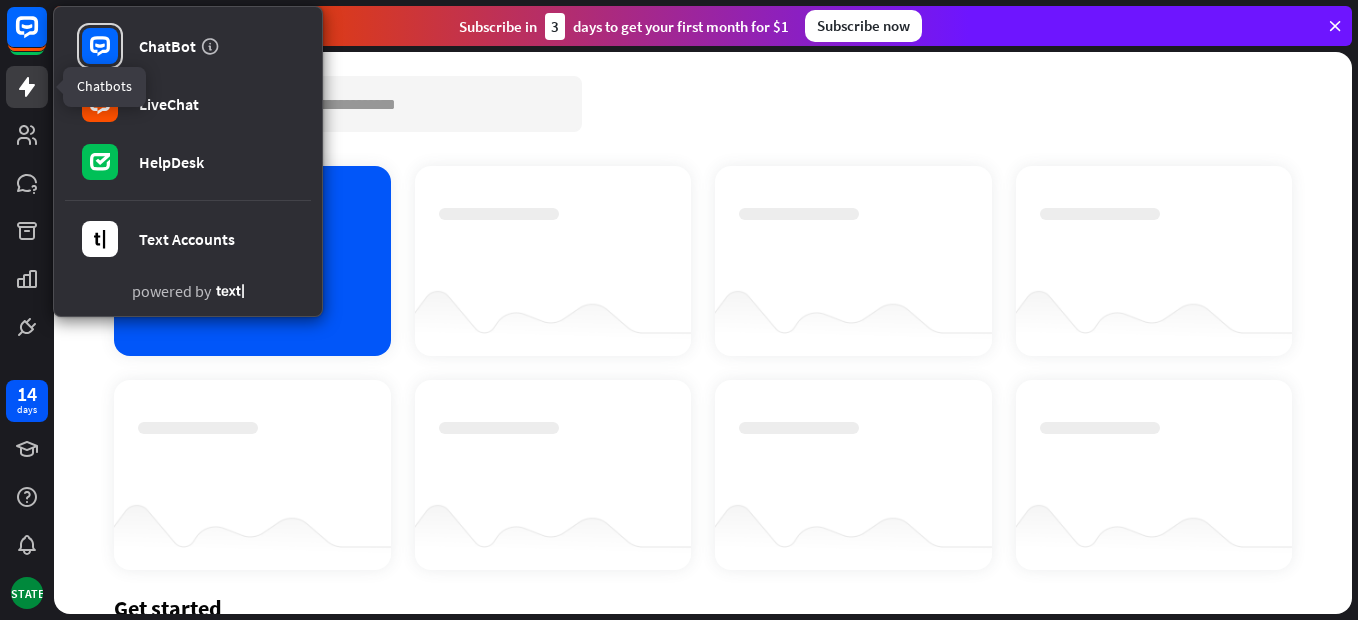 click 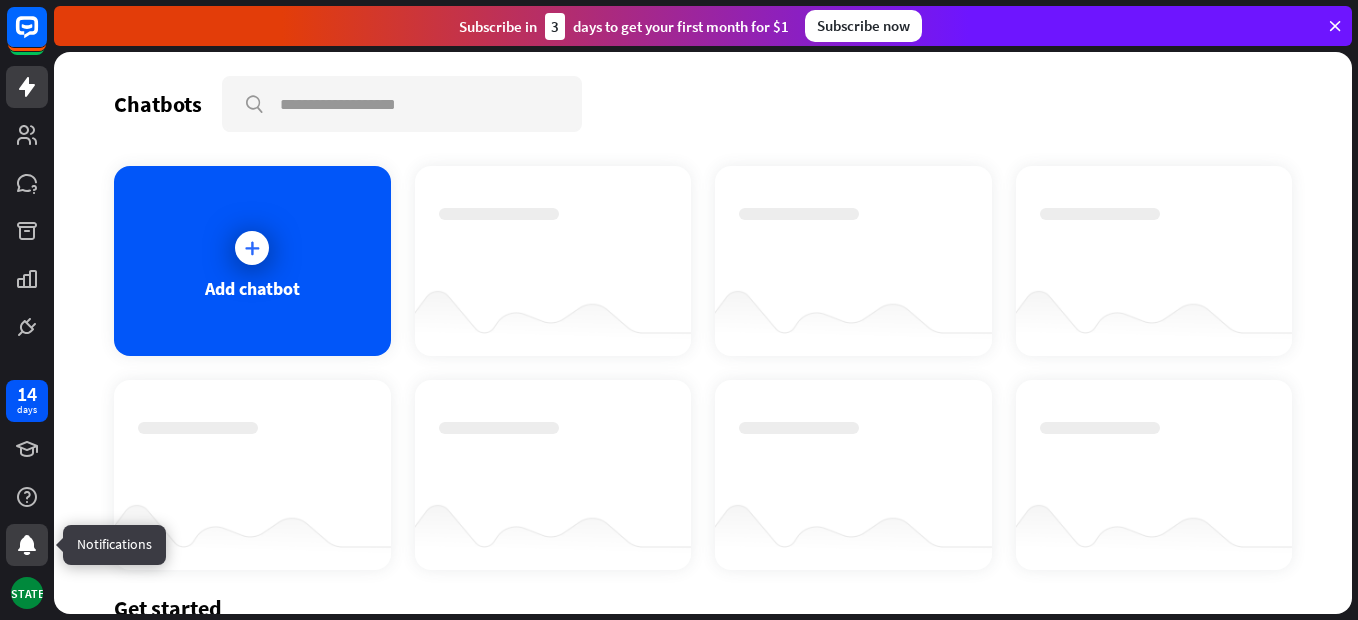 click 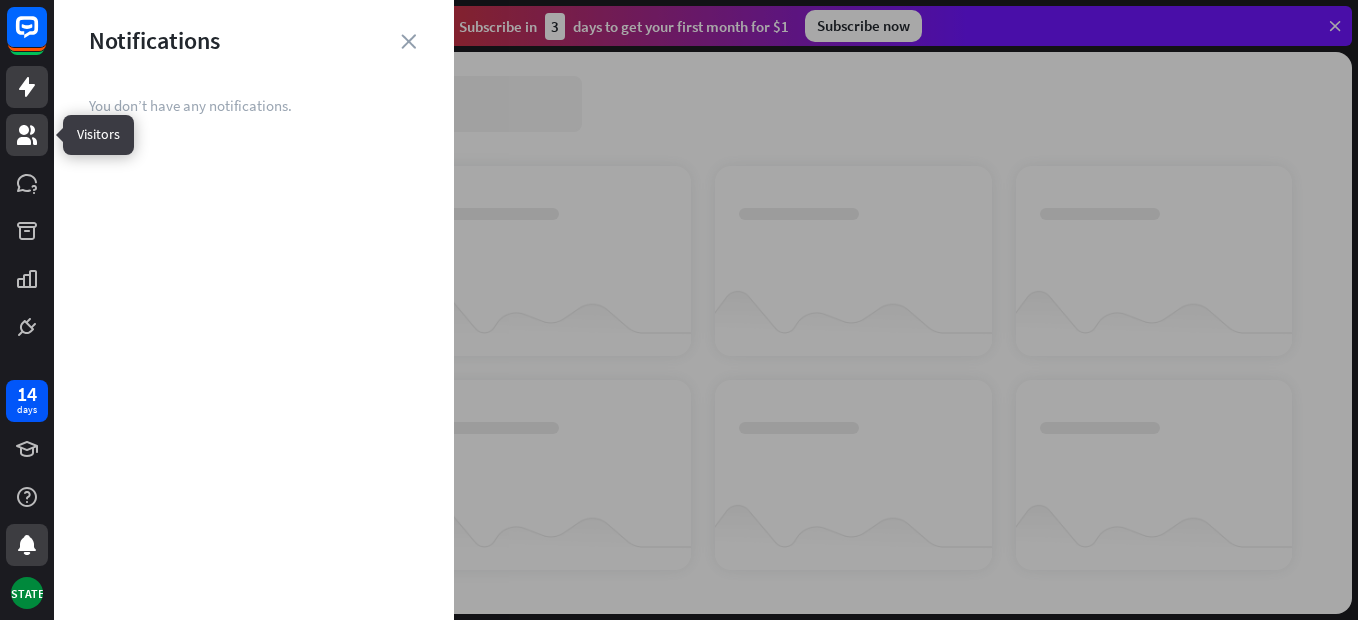 click 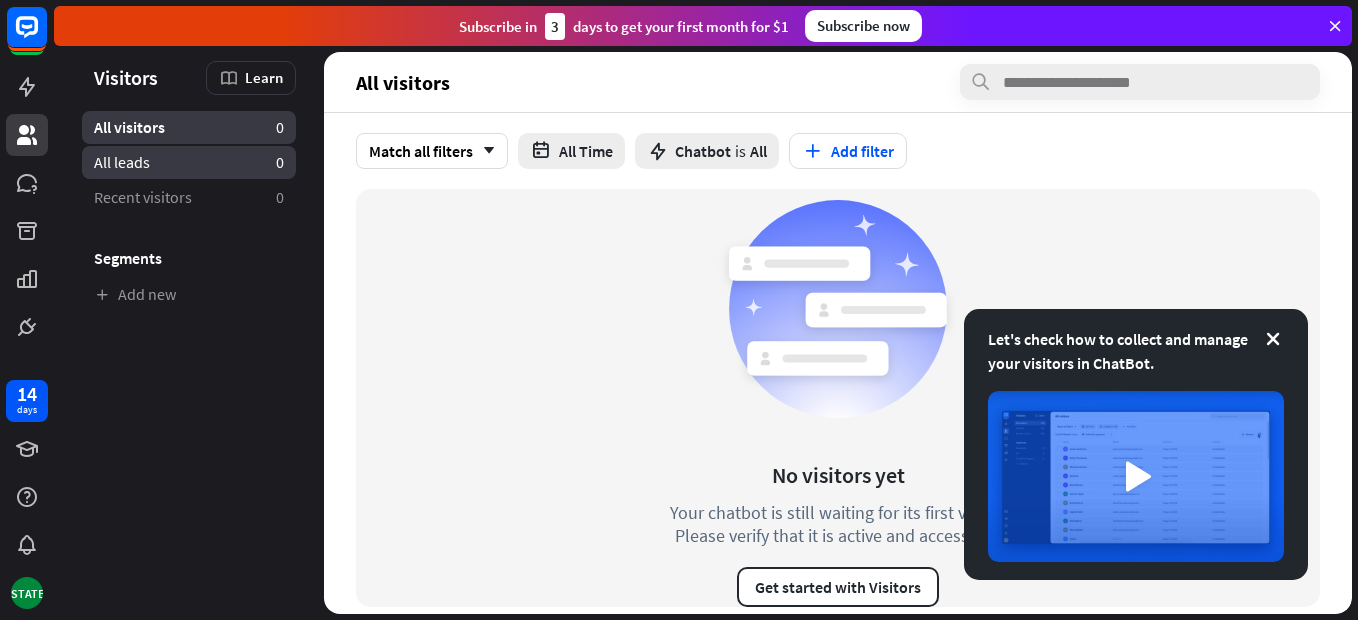 click on "All leads" at bounding box center [122, 162] 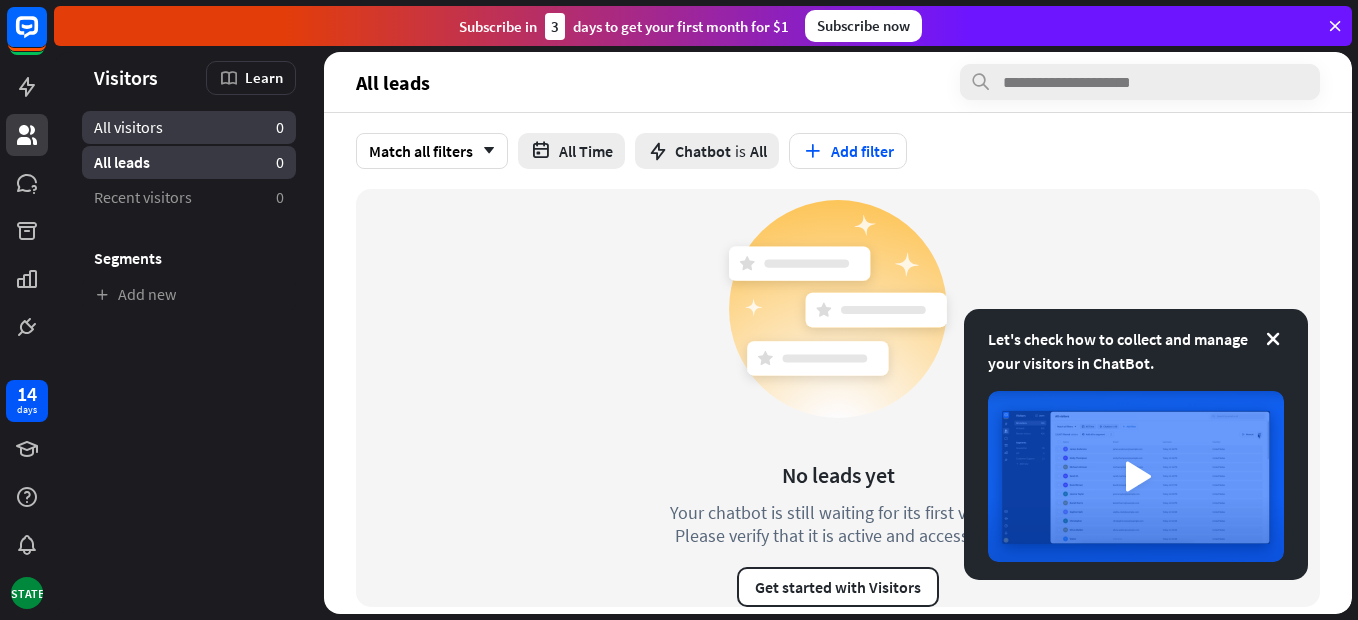 click on "All visitors" at bounding box center [128, 127] 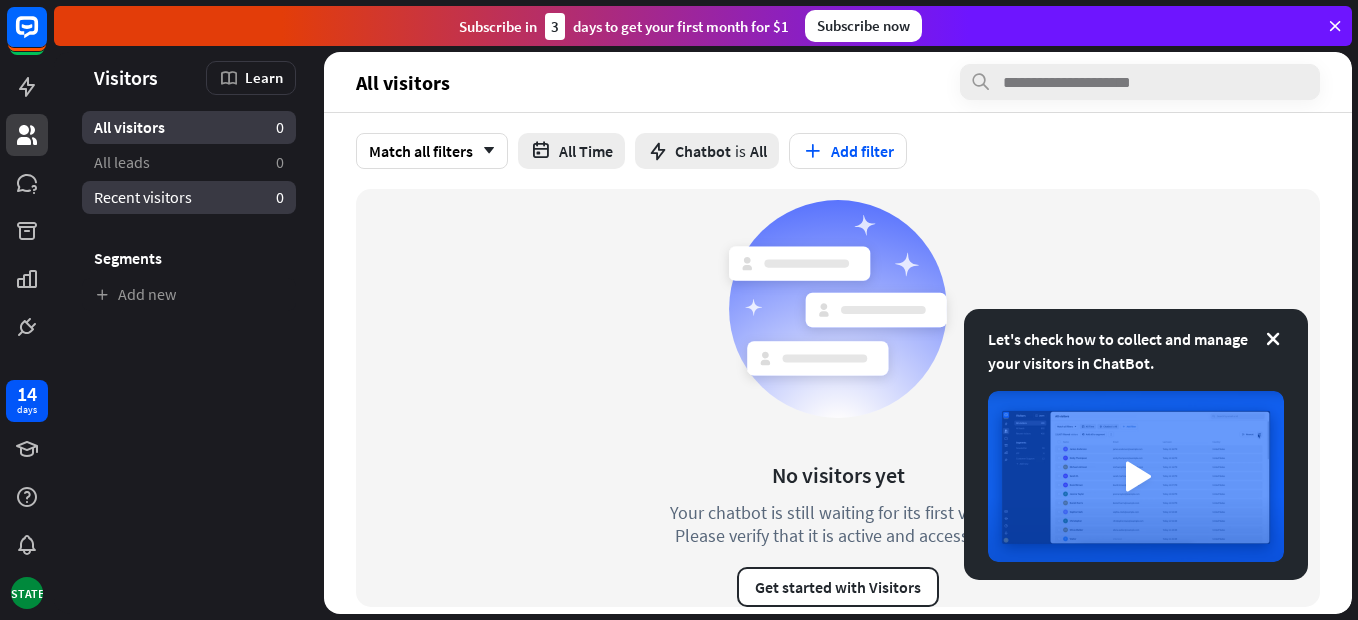 click on "Recent visitors" at bounding box center [143, 197] 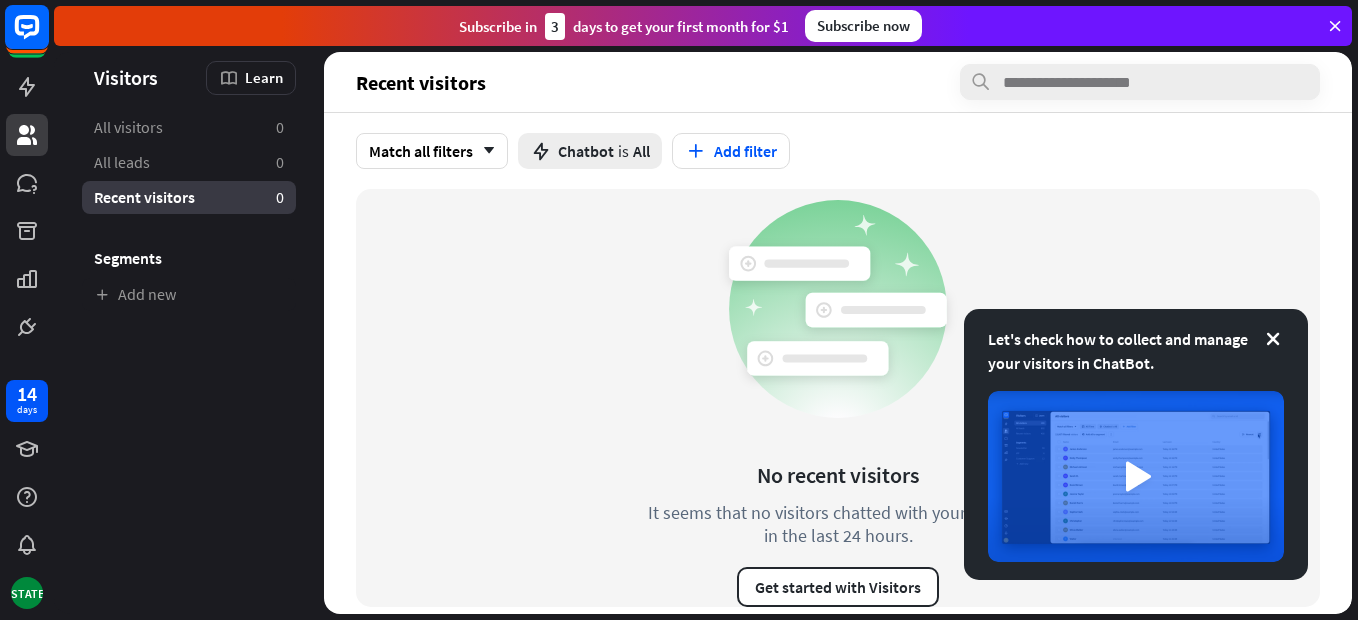 click 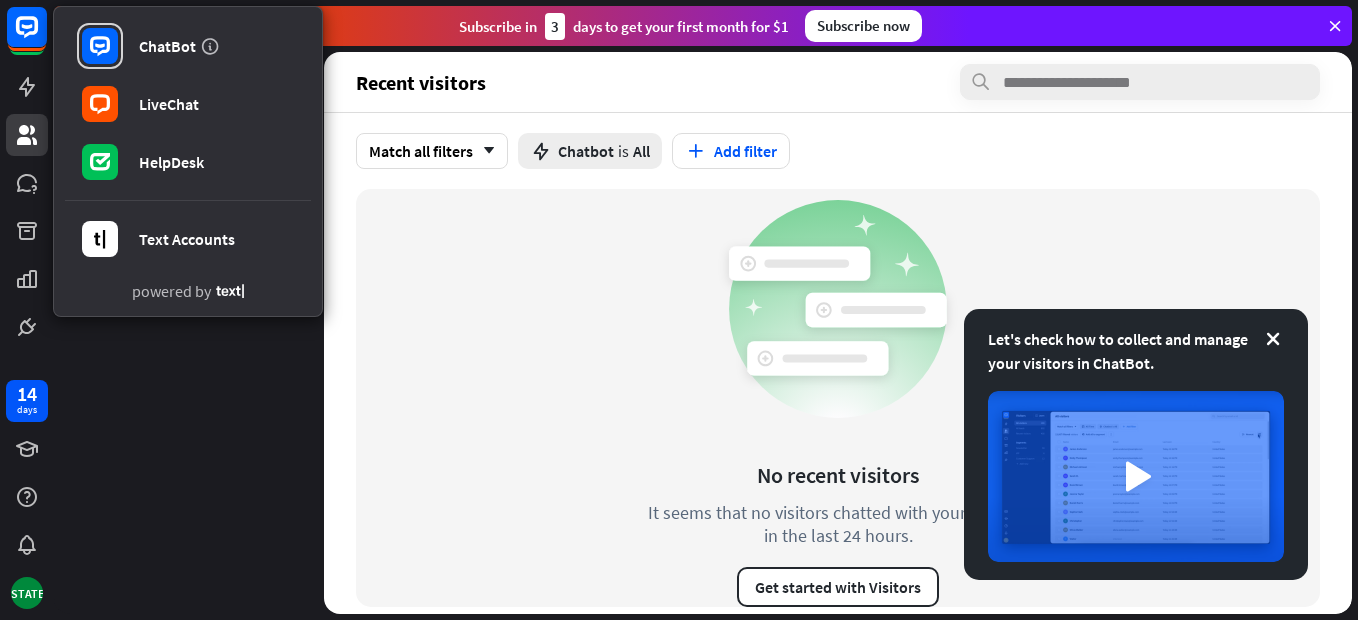 click on "Let's check how to collect and manage your visitors in ChatBot.
Visitors     Learn
All visitors
0
All leads
0
Recent visitors
0   Segments
Add new" at bounding box center [189, 333] 